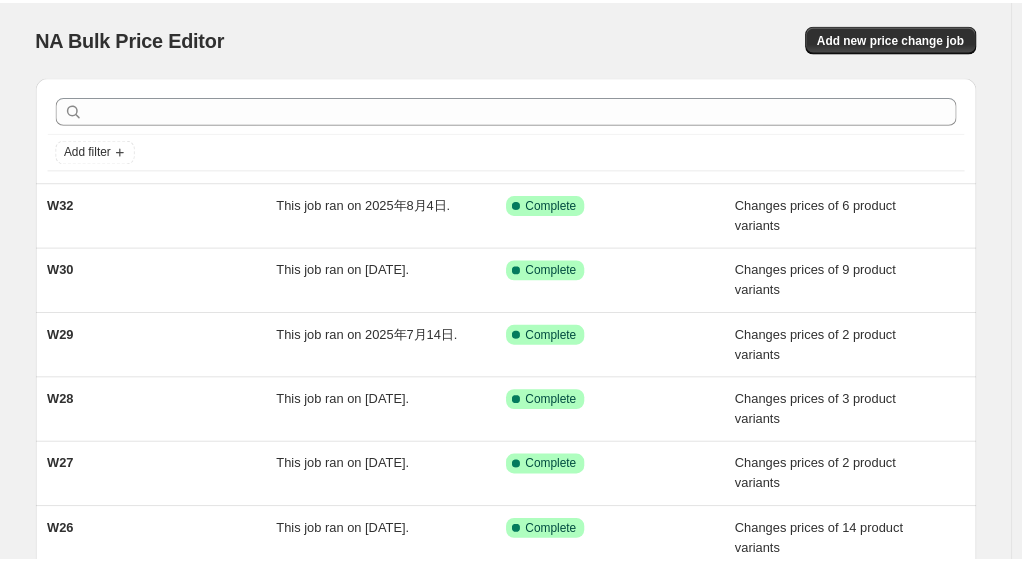 scroll, scrollTop: 0, scrollLeft: 0, axis: both 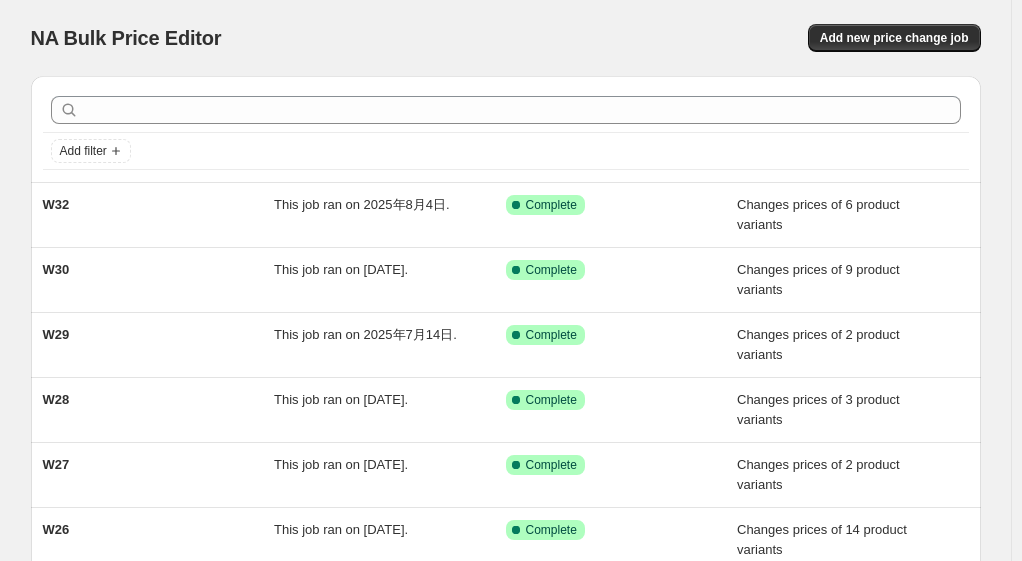 click on "NA Bulk Price Editor. This page is ready NA Bulk Price Editor Add new price change job" at bounding box center [506, 38] 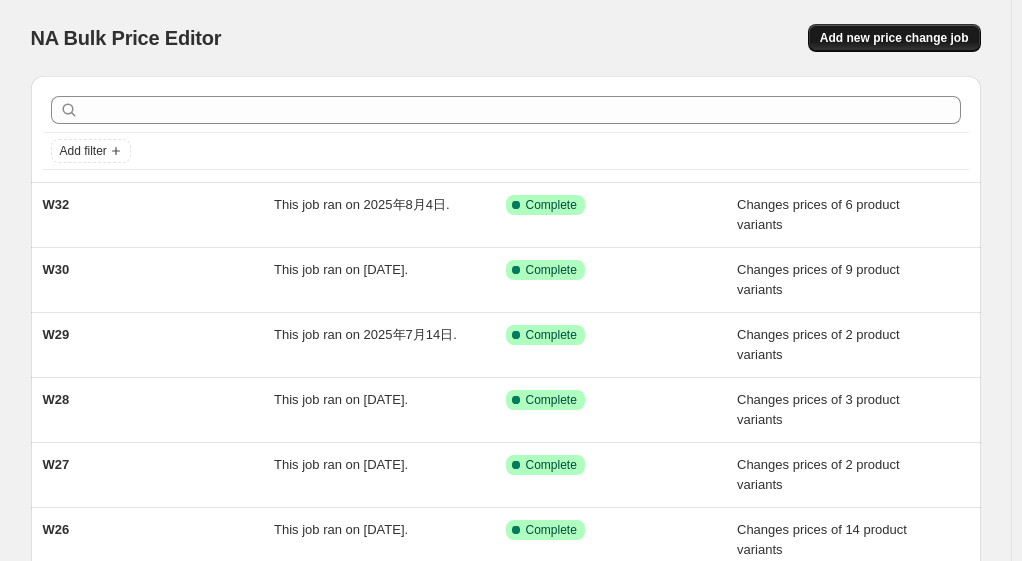 click on "Add new price change job" at bounding box center (894, 38) 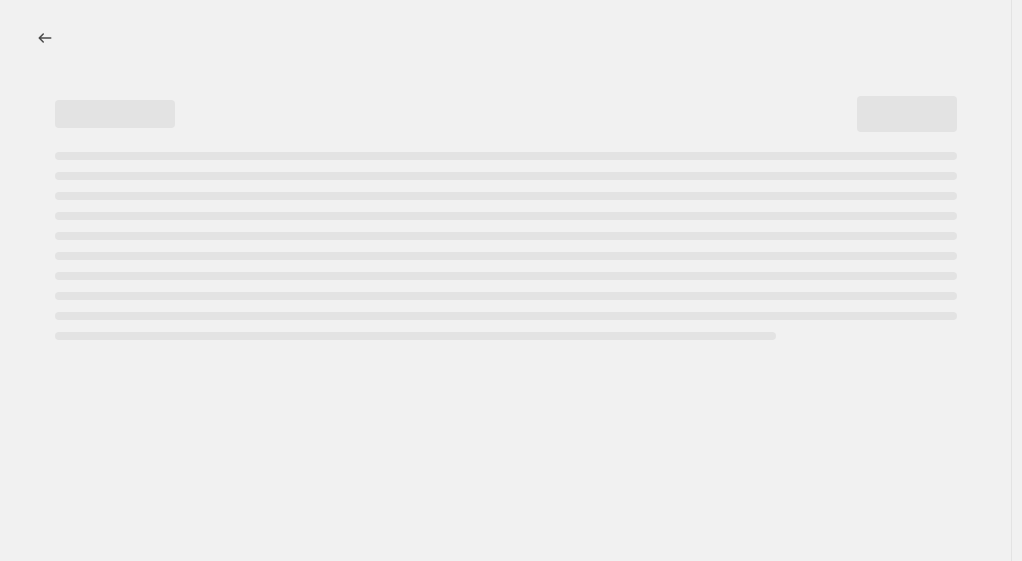 select on "percentage" 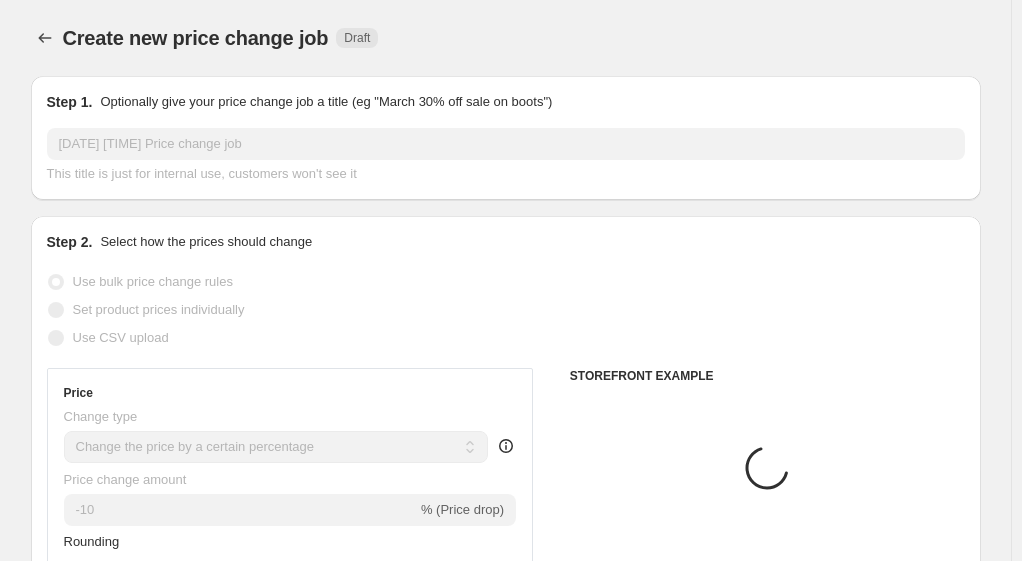 click on "Step 1. Optionally give your price change job a title (eg "March 30% off sale on boots") [DATE] [TIME] Price change job This title is just for internal use, customers won't see it" at bounding box center [506, 138] 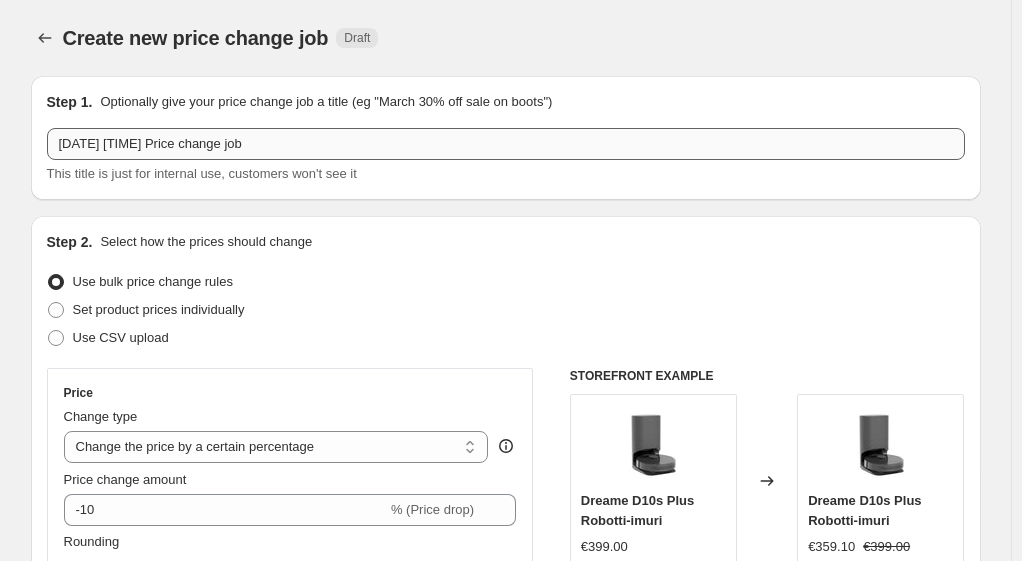 click on "[DATE] [TIME] Price change job" at bounding box center (506, 144) 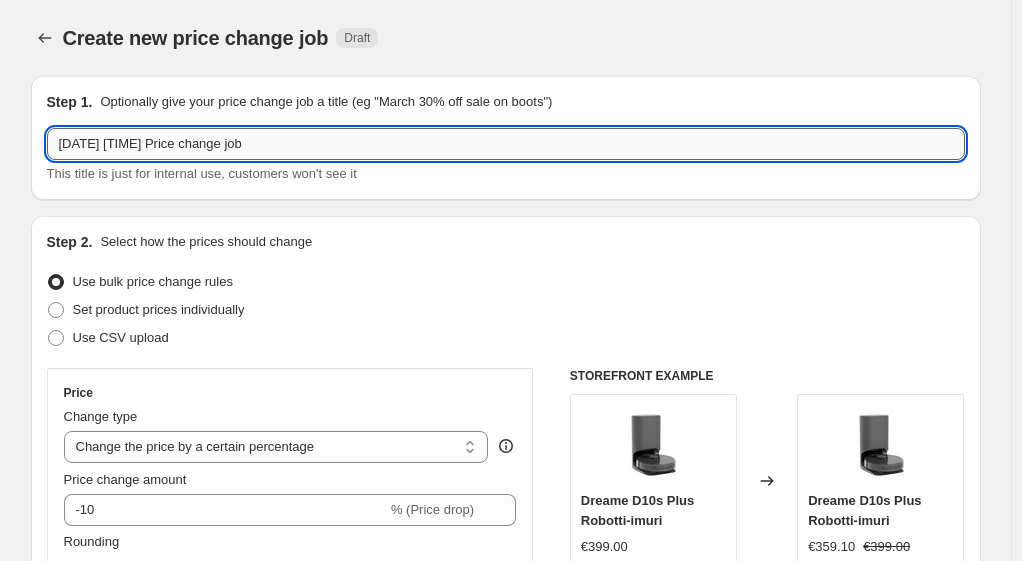 click on "[DATE] [TIME] Price change job" at bounding box center [506, 144] 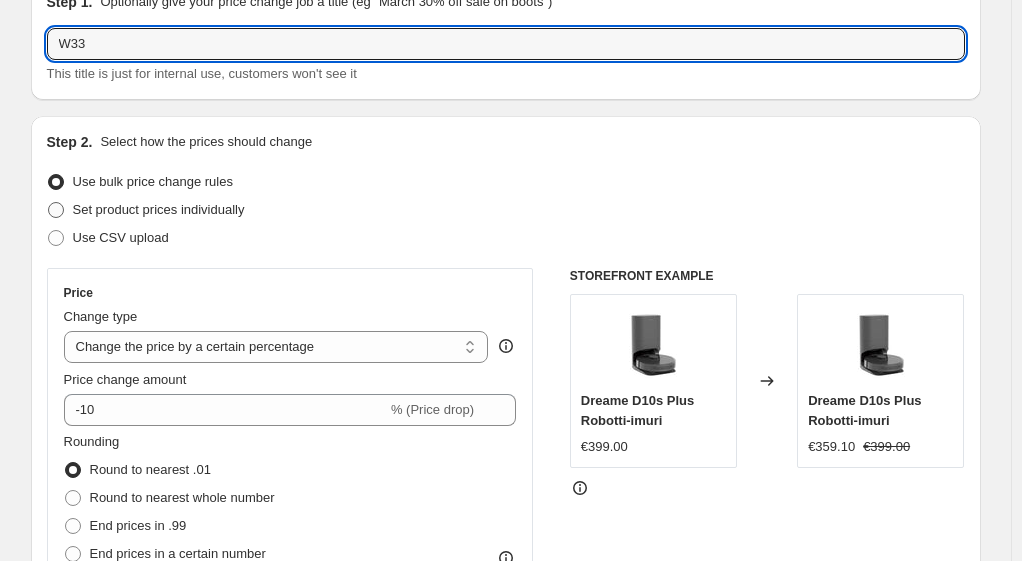 type on "W33" 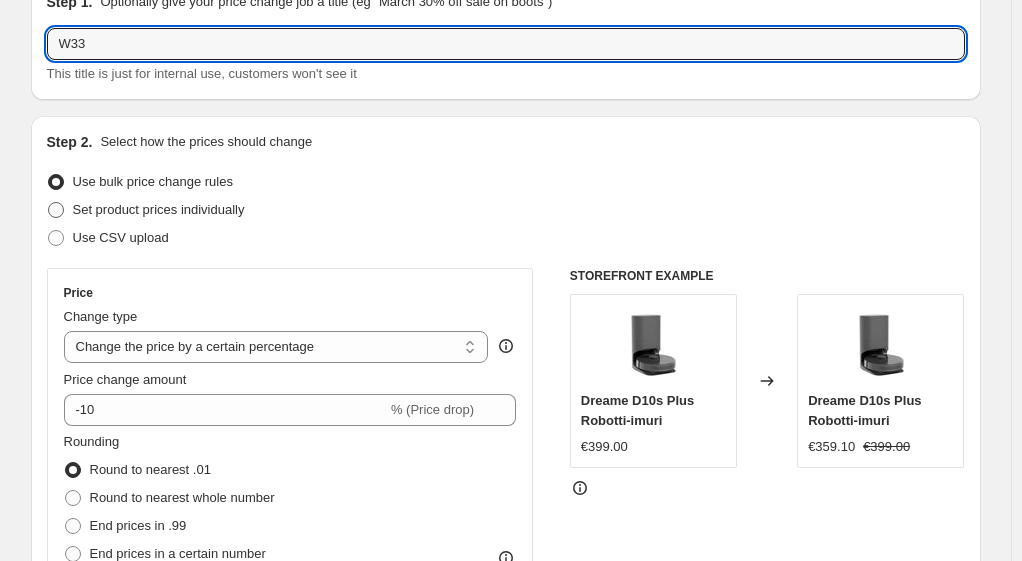radio on "true" 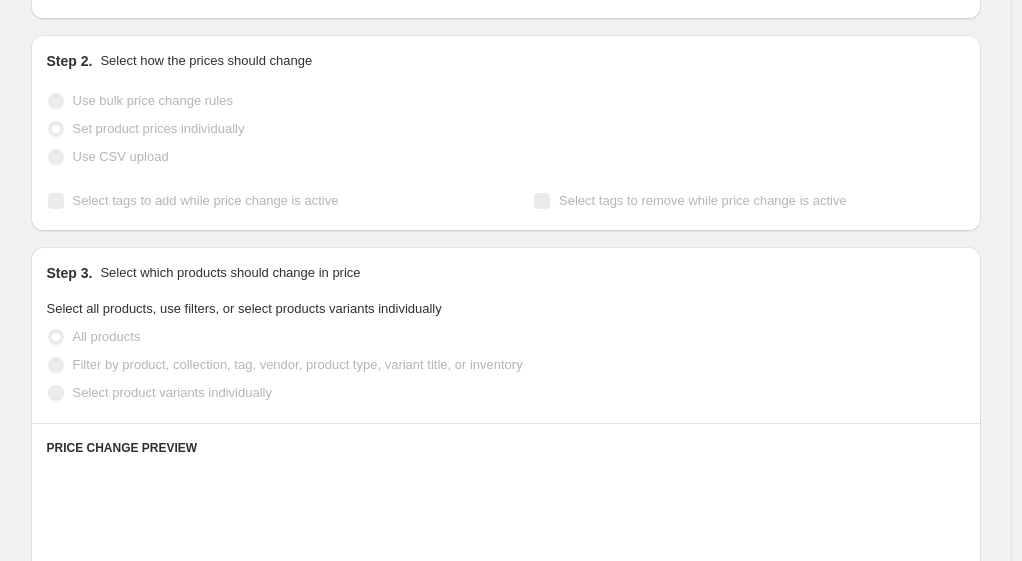 scroll, scrollTop: 200, scrollLeft: 0, axis: vertical 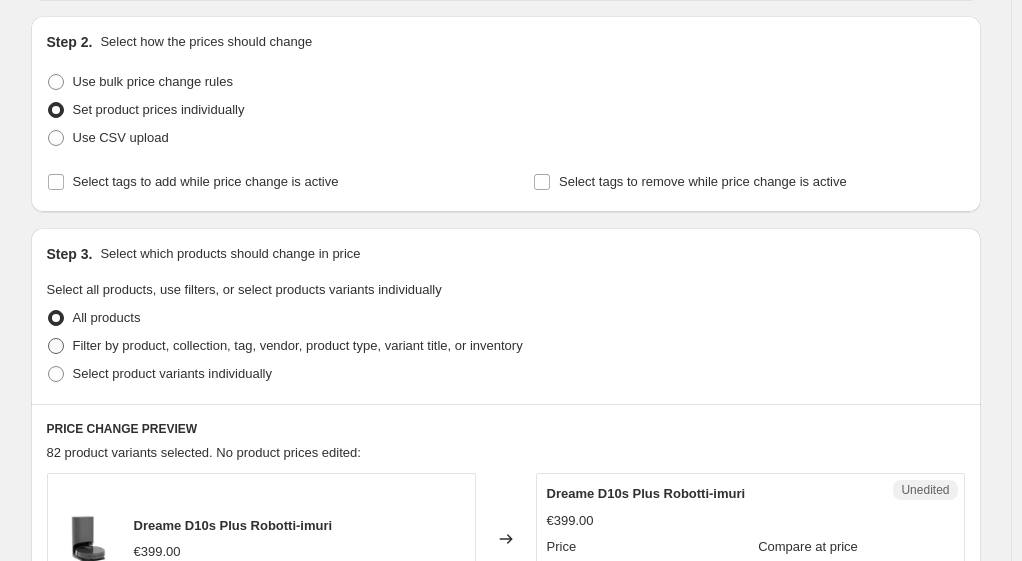 click on "Filter by product, collection, tag, vendor, product type, variant title, or inventory" at bounding box center [285, 346] 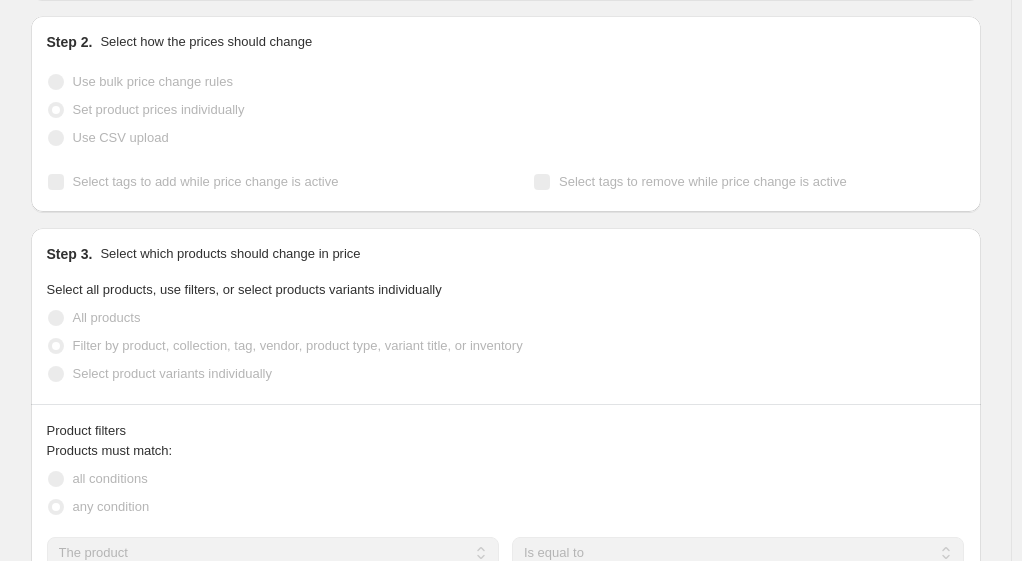 drag, startPoint x: 186, startPoint y: 365, endPoint x: 180, endPoint y: 375, distance: 11.661903 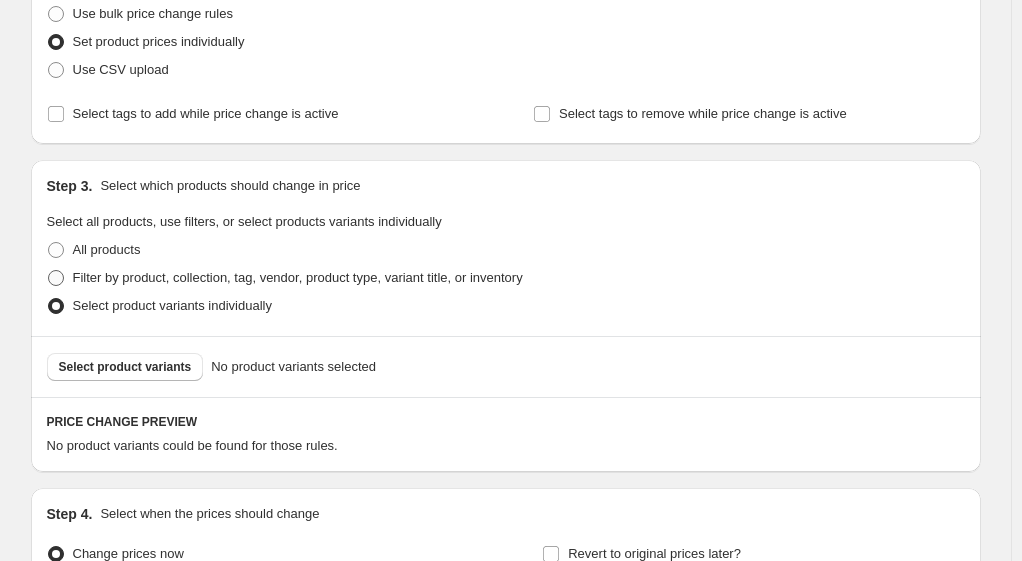 scroll, scrollTop: 300, scrollLeft: 0, axis: vertical 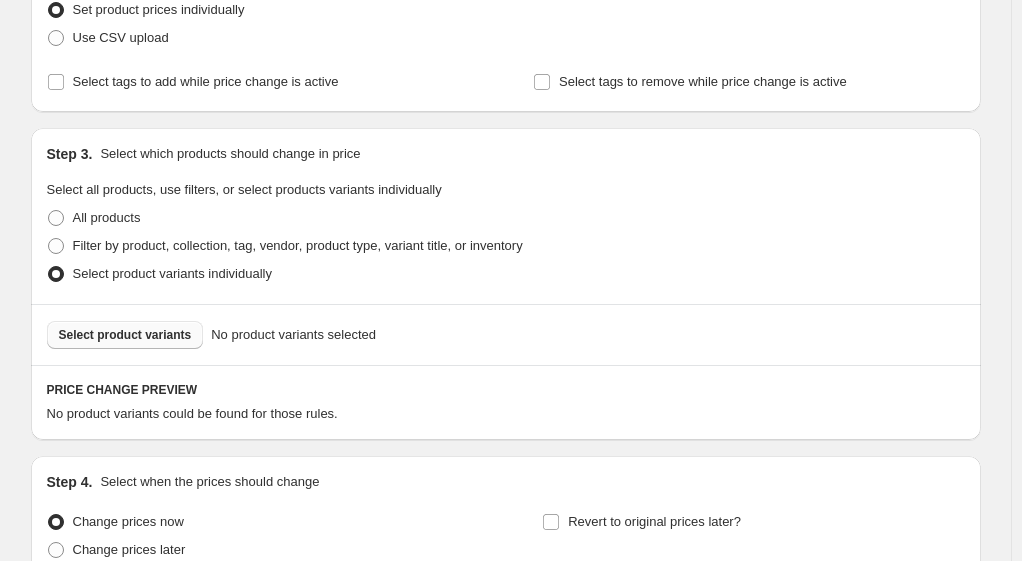 click on "Select product variants" at bounding box center [125, 335] 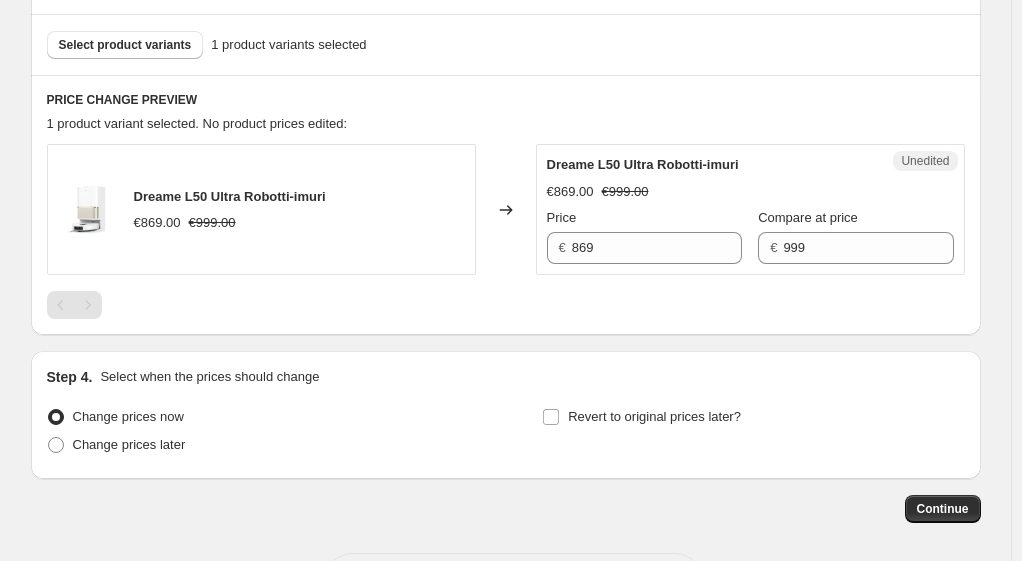 scroll, scrollTop: 600, scrollLeft: 0, axis: vertical 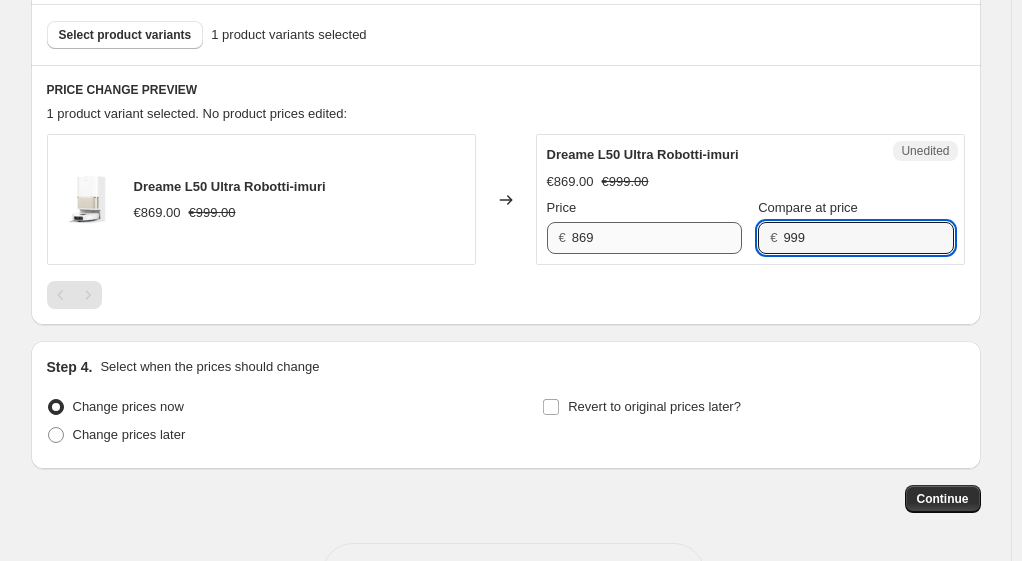 drag, startPoint x: 724, startPoint y: 232, endPoint x: 626, endPoint y: 227, distance: 98.12747 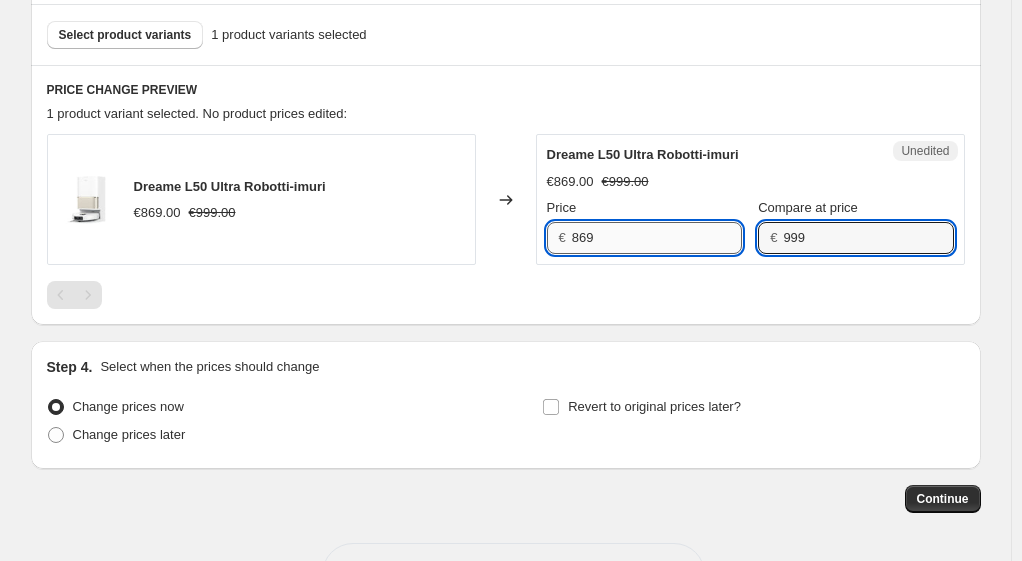 click on "869" at bounding box center (657, 238) 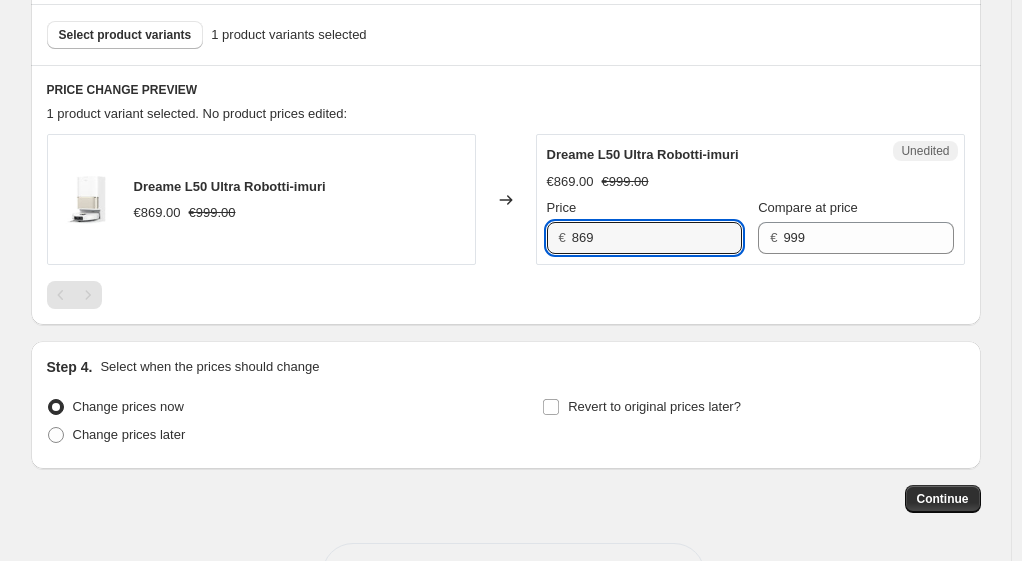 paste on "99" 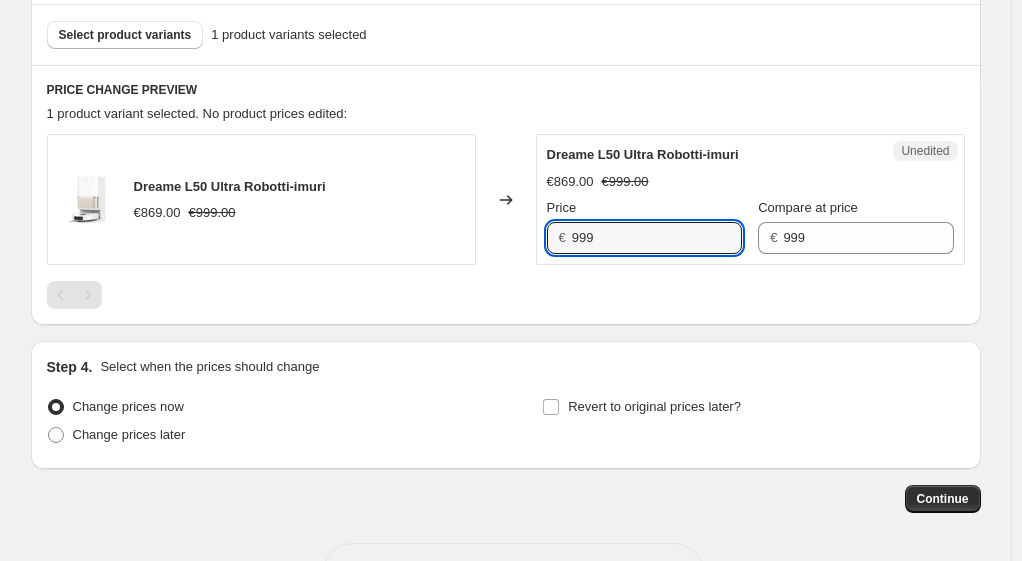 type on "999" 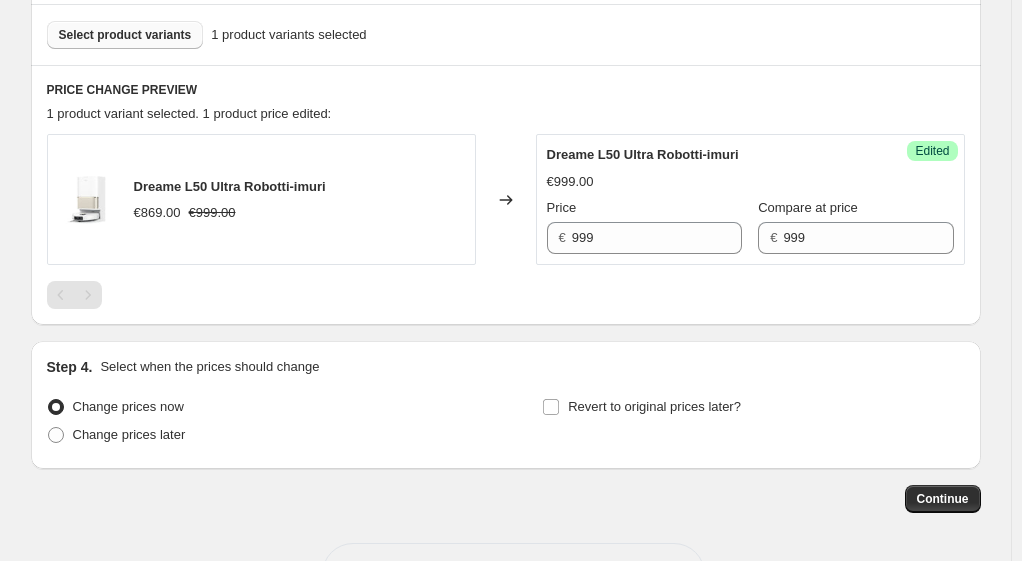 click on "Select product variants" at bounding box center [125, 35] 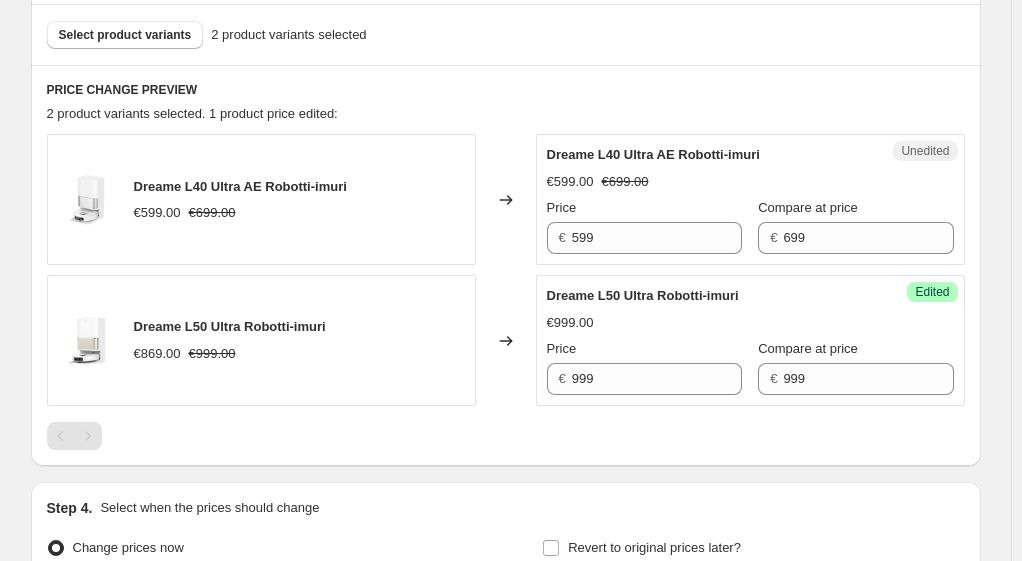 click on "PRICE CHANGE PREVIEW" at bounding box center [506, 90] 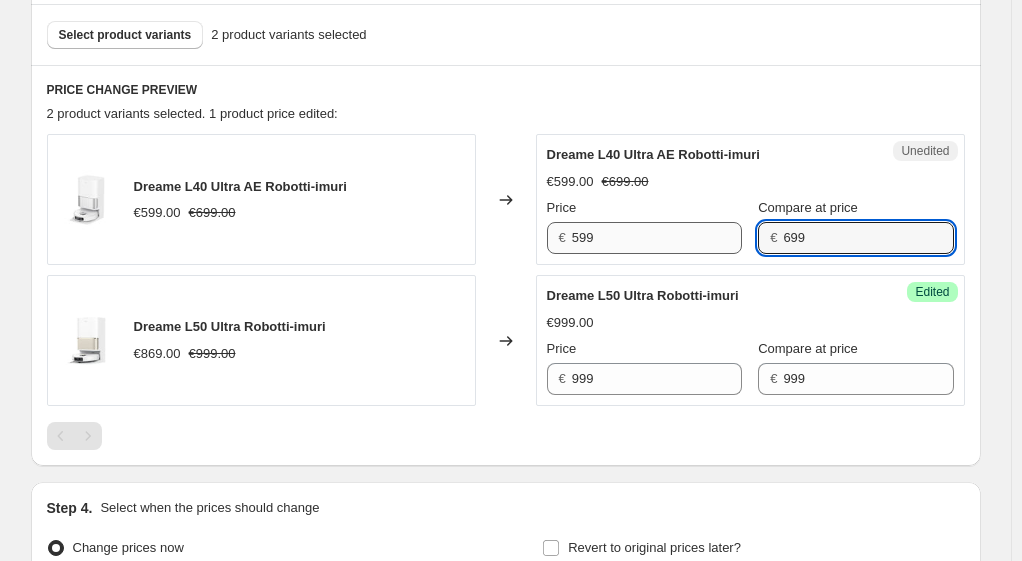 drag, startPoint x: 730, startPoint y: 240, endPoint x: 598, endPoint y: 241, distance: 132.00378 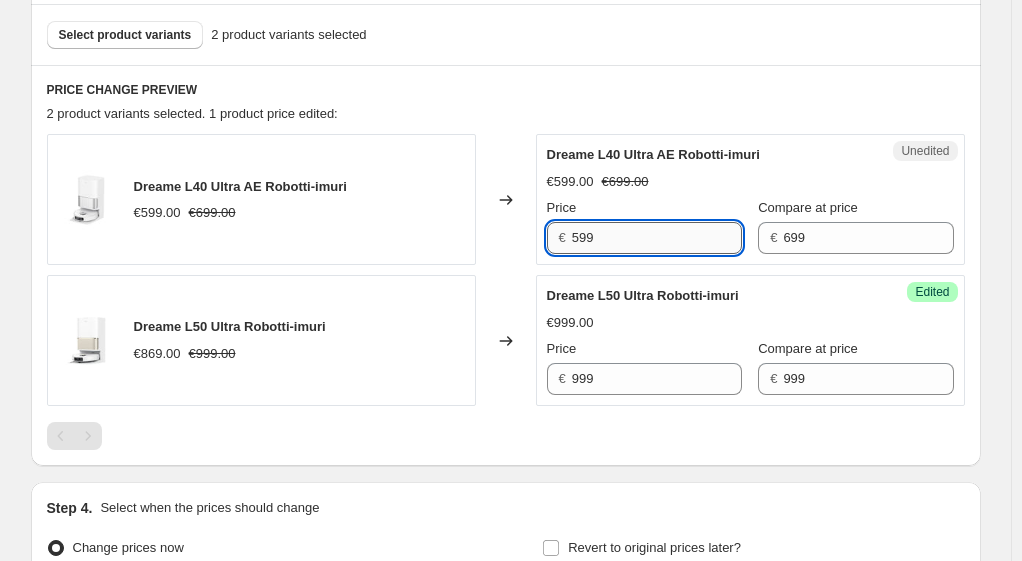 click on "599" at bounding box center (657, 238) 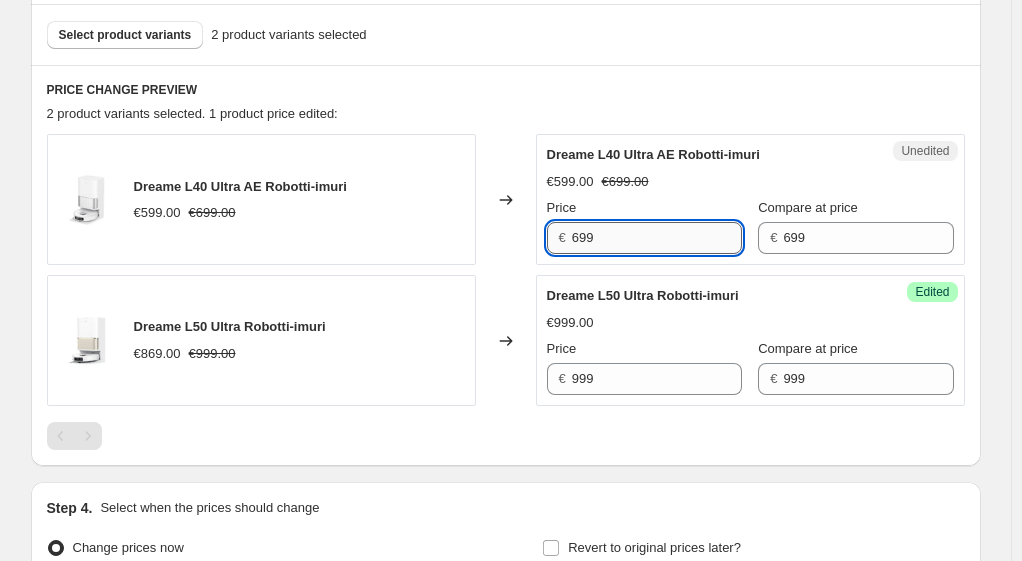 type on "699" 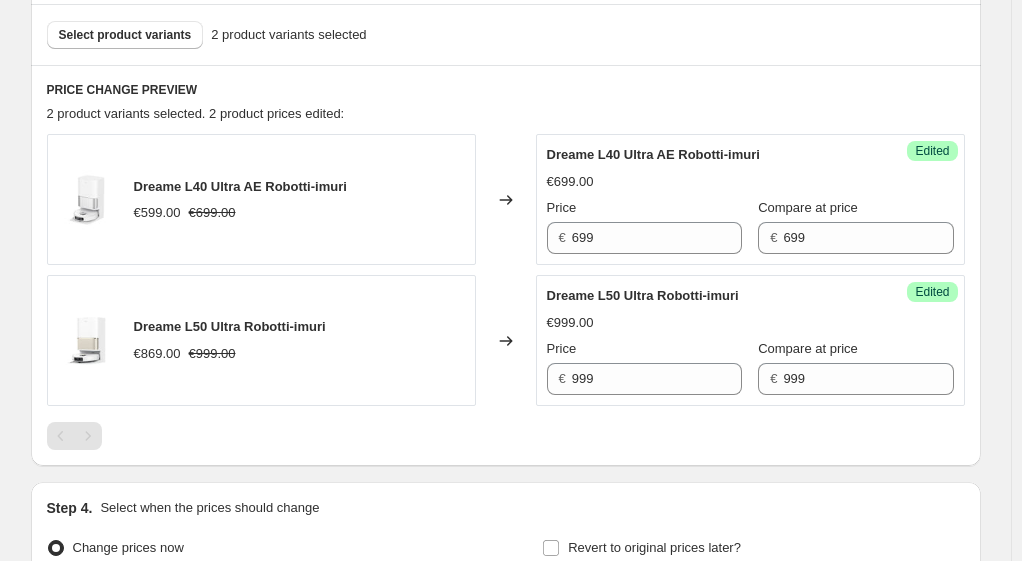 drag, startPoint x: 466, startPoint y: 116, endPoint x: 337, endPoint y: 91, distance: 131.40015 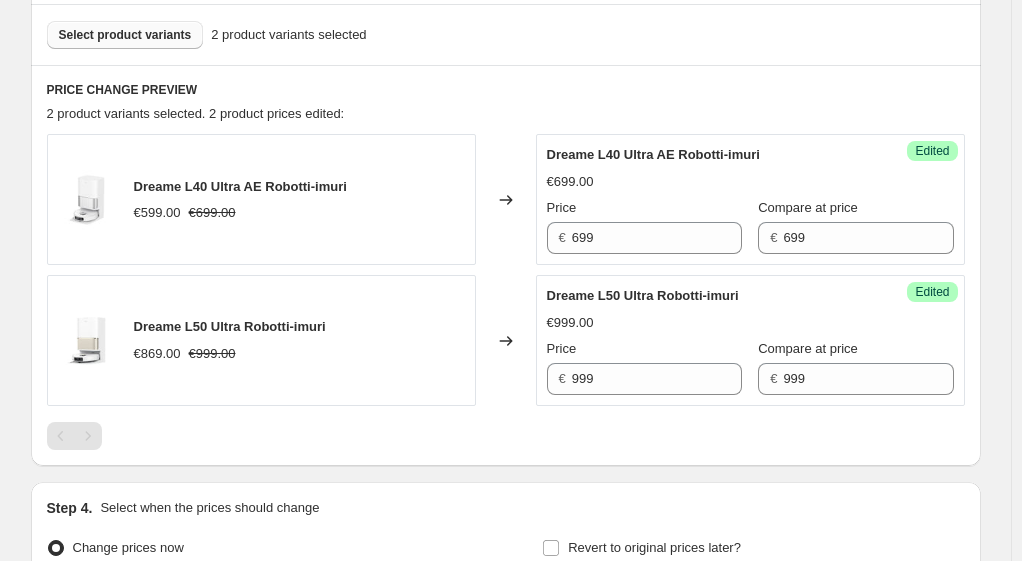 click on "Select product variants" at bounding box center [125, 35] 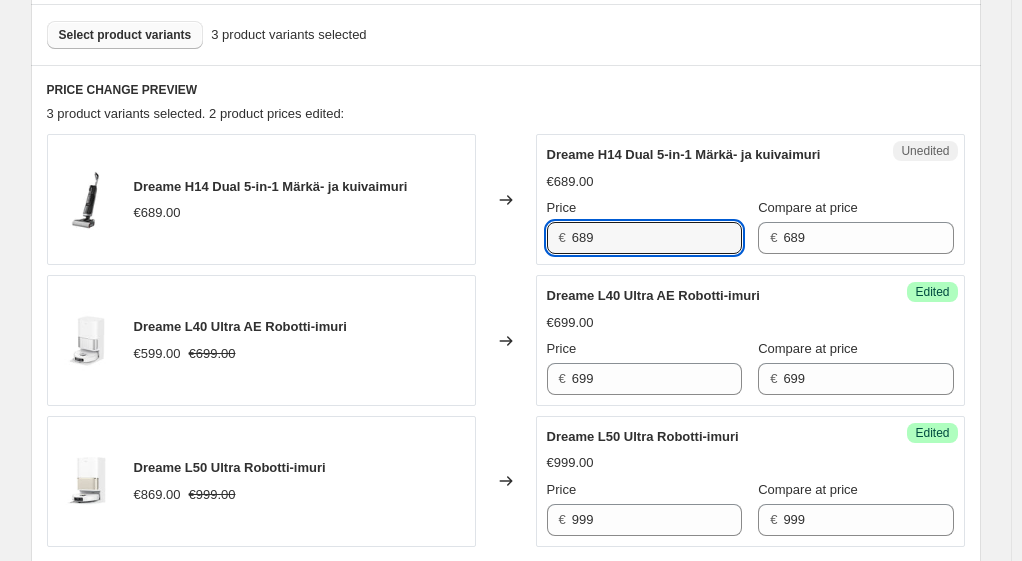 click on "€ 689" at bounding box center [644, 238] 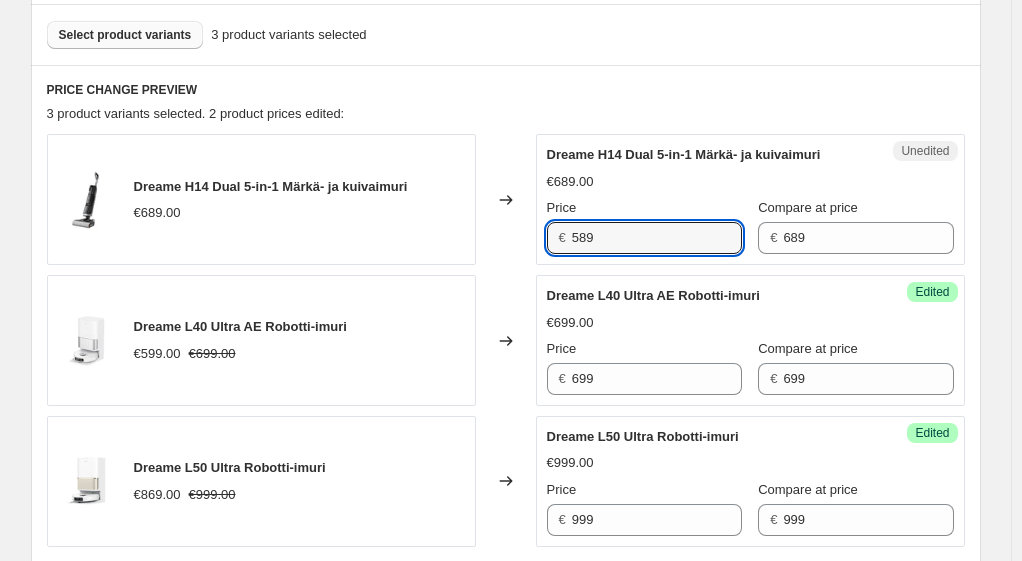 type on "589" 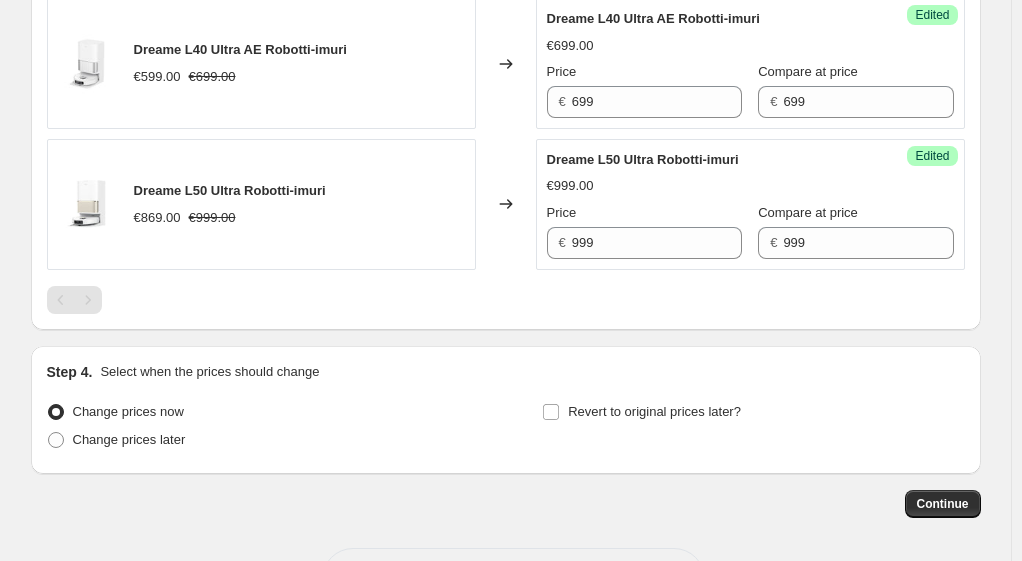 scroll, scrollTop: 952, scrollLeft: 0, axis: vertical 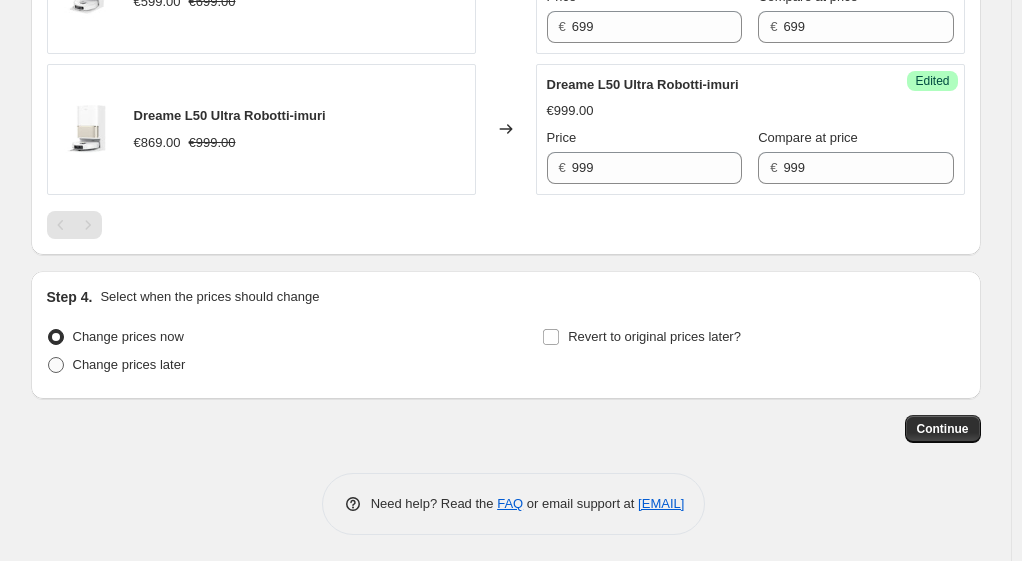 drag, startPoint x: 136, startPoint y: 362, endPoint x: 156, endPoint y: 358, distance: 20.396078 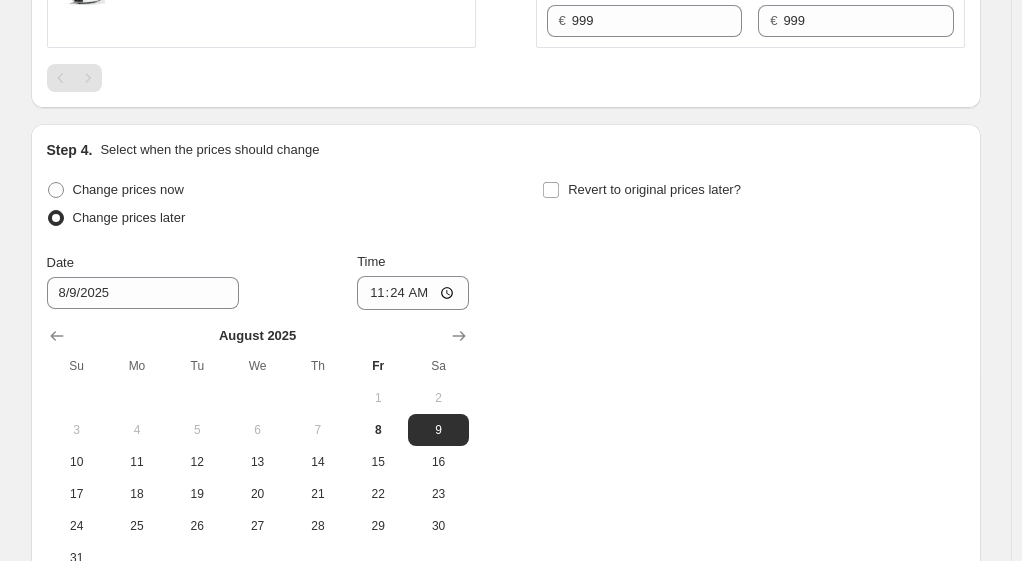 scroll, scrollTop: 1152, scrollLeft: 0, axis: vertical 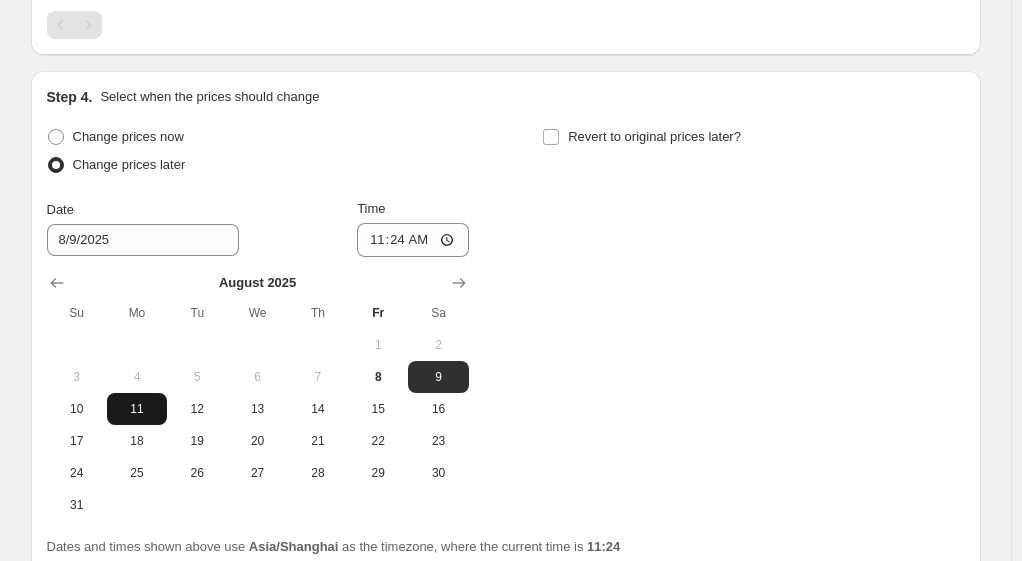 click on "11" at bounding box center [137, 409] 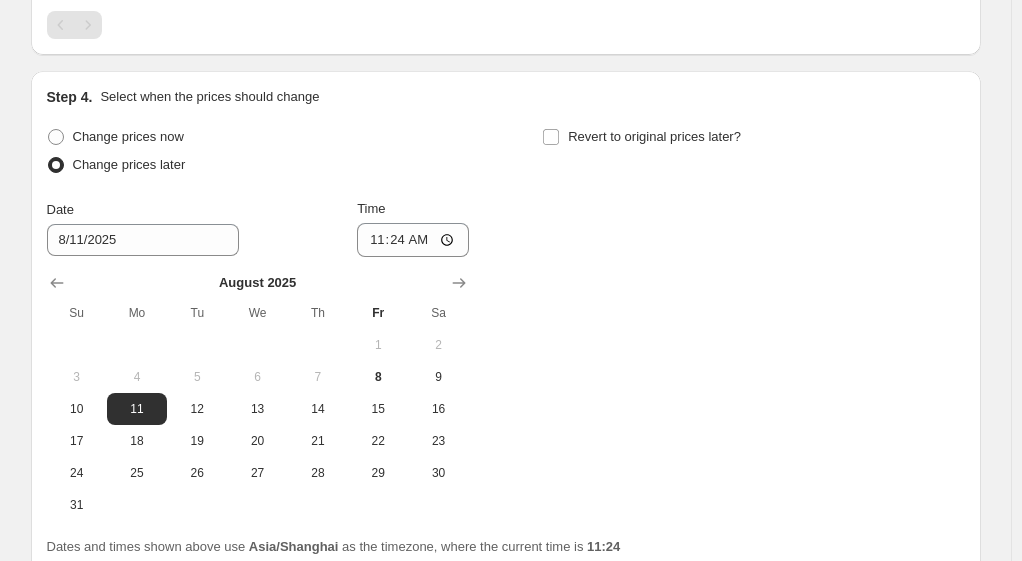 click on "Date [DATE] Time [TIME]" at bounding box center [258, 228] 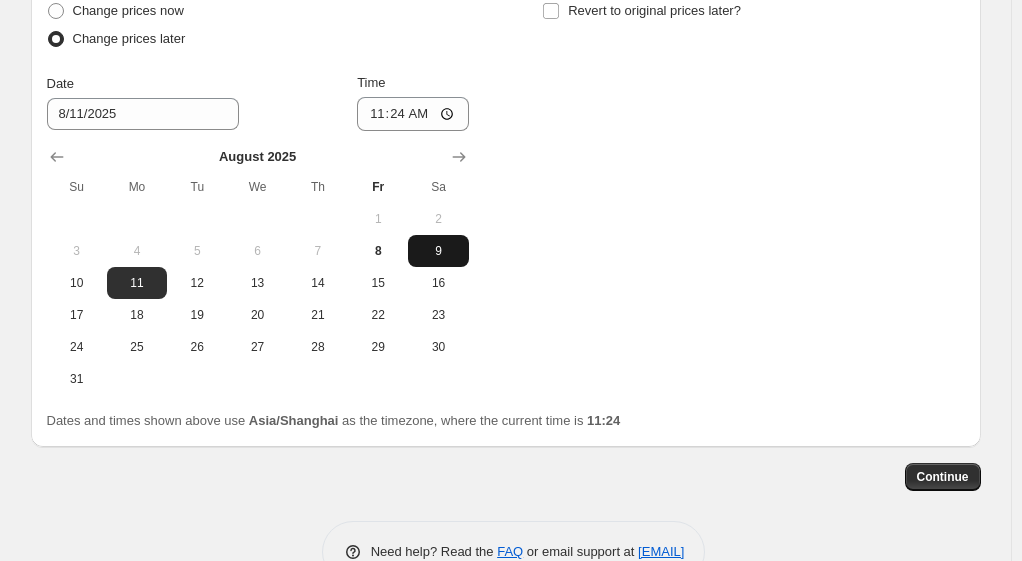 scroll, scrollTop: 1326, scrollLeft: 0, axis: vertical 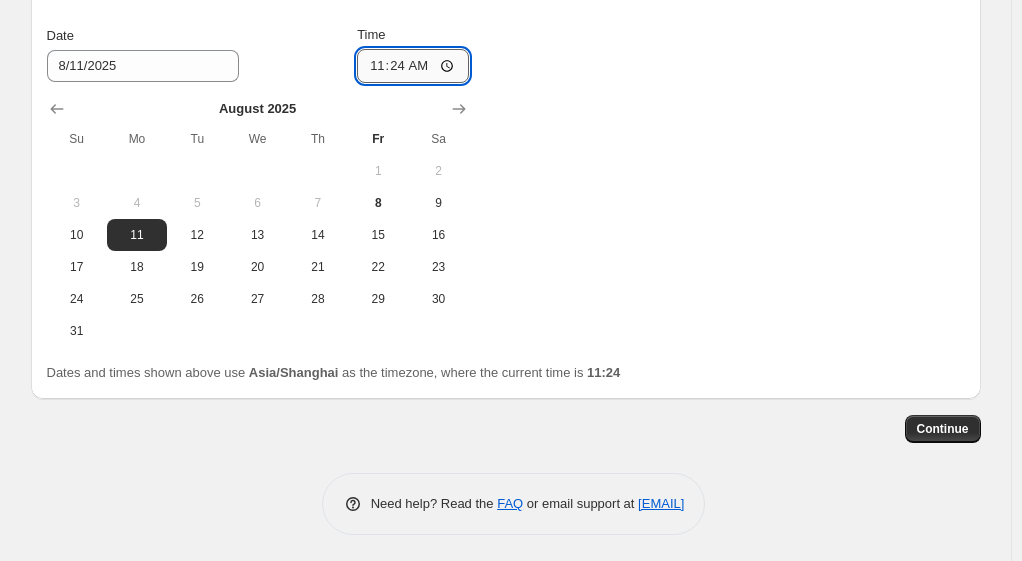 click on "11:24" at bounding box center [413, 66] 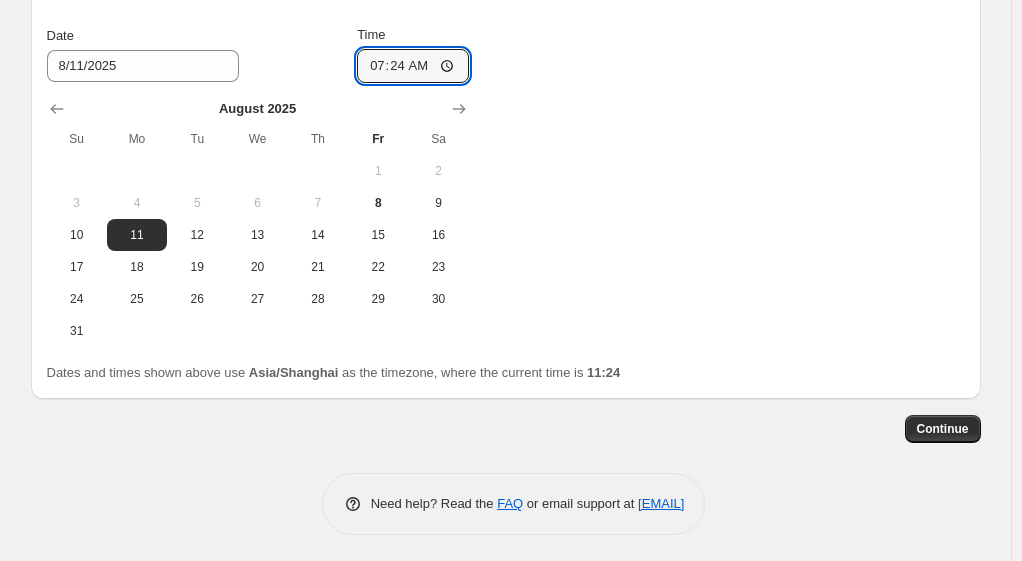type on "07:00" 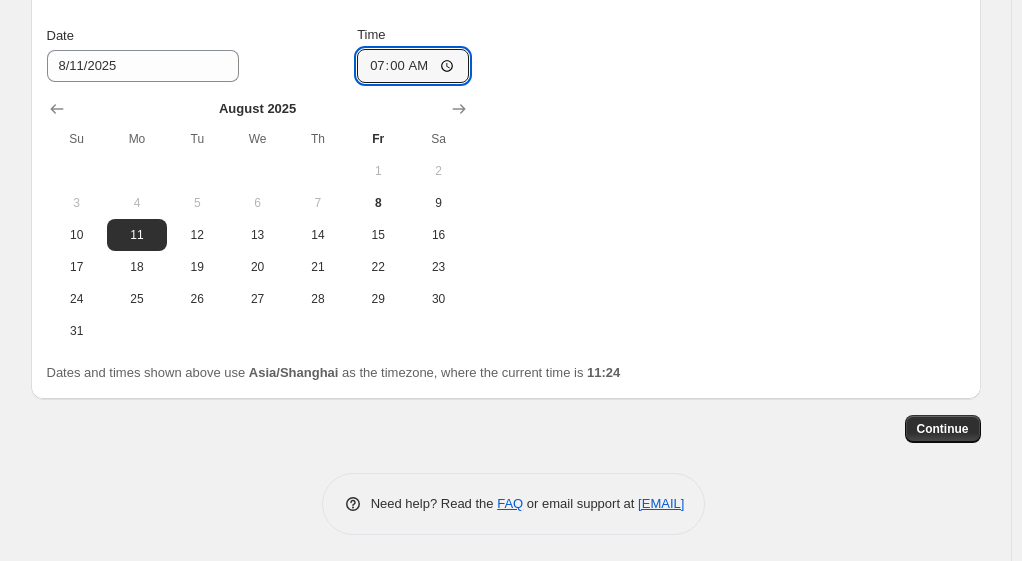 click on "Change prices now Change prices later Date [DATE] Time [TIME] [MONTH]   2025 Su Mo Tu We Th Fr Sa 1 2 3 4 5 6 7 8 9 10 11 12 13 14 15 16 17 18 19 20 21 22 23 24 25 26 27 28 29 30 31 Revert to original prices later?" at bounding box center (506, 148) 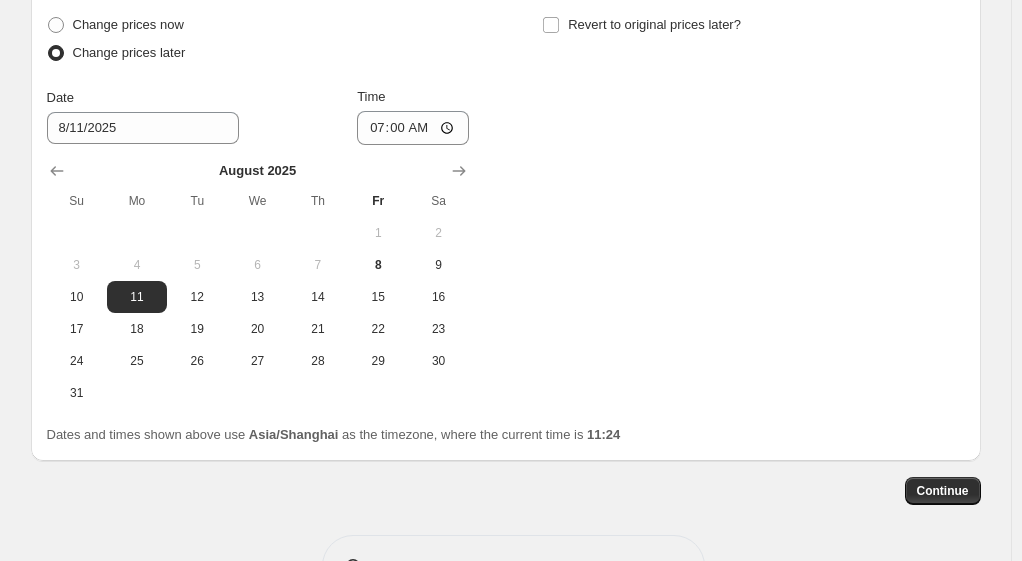 scroll, scrollTop: 1326, scrollLeft: 0, axis: vertical 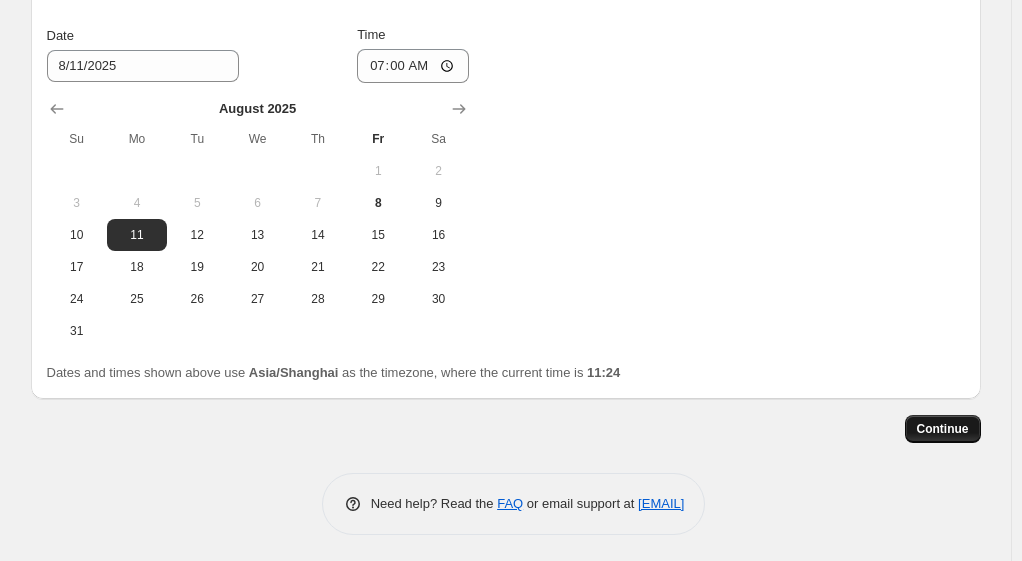 click on "Continue" at bounding box center (943, 429) 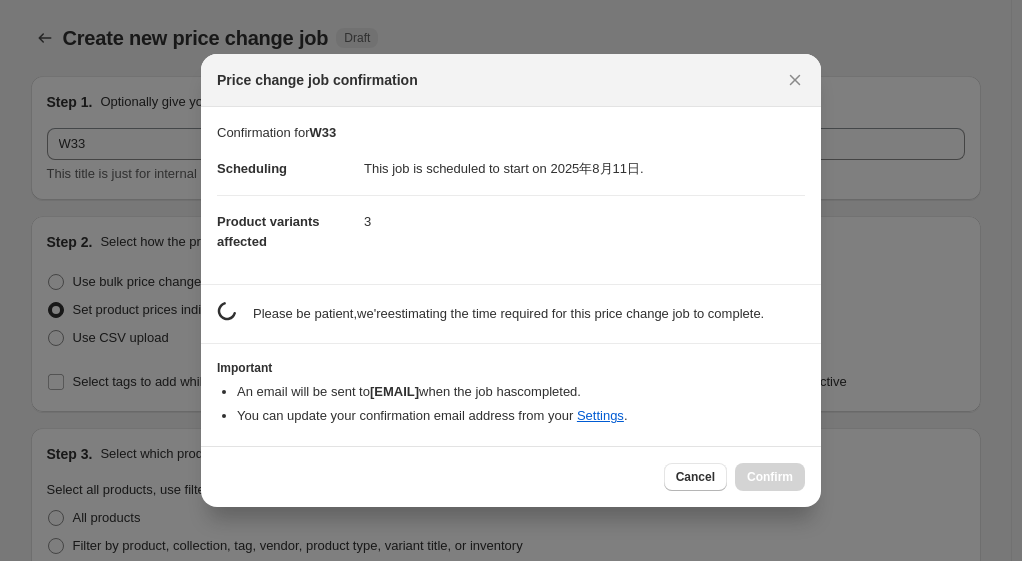 scroll, scrollTop: 0, scrollLeft: 0, axis: both 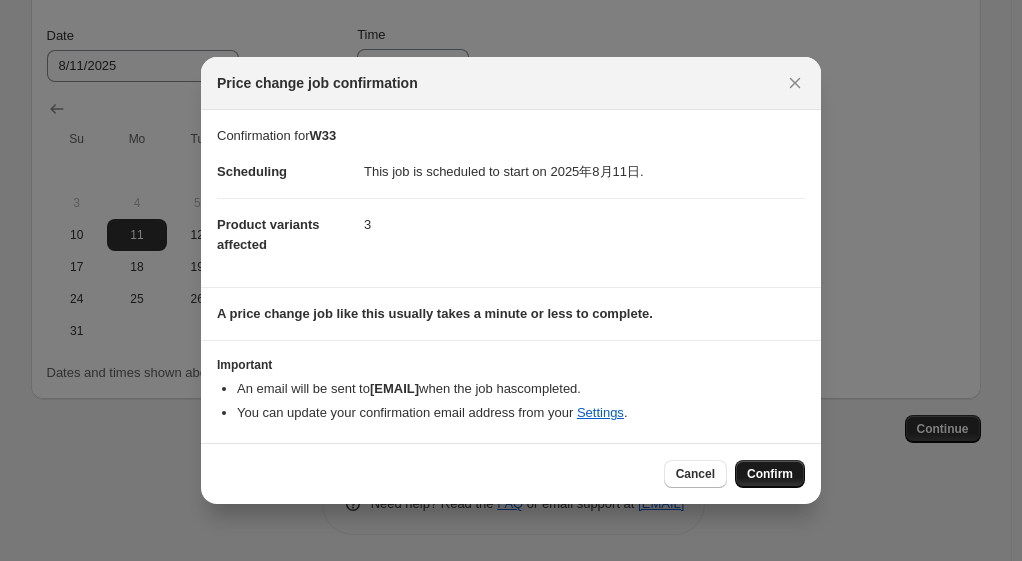 click on "Confirm" at bounding box center (770, 474) 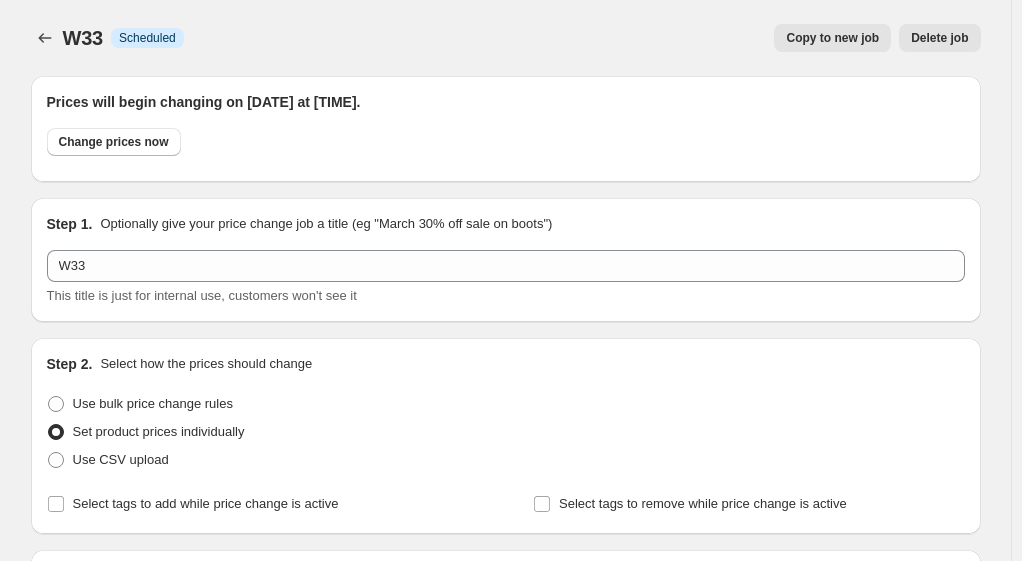 scroll, scrollTop: 1326, scrollLeft: 0, axis: vertical 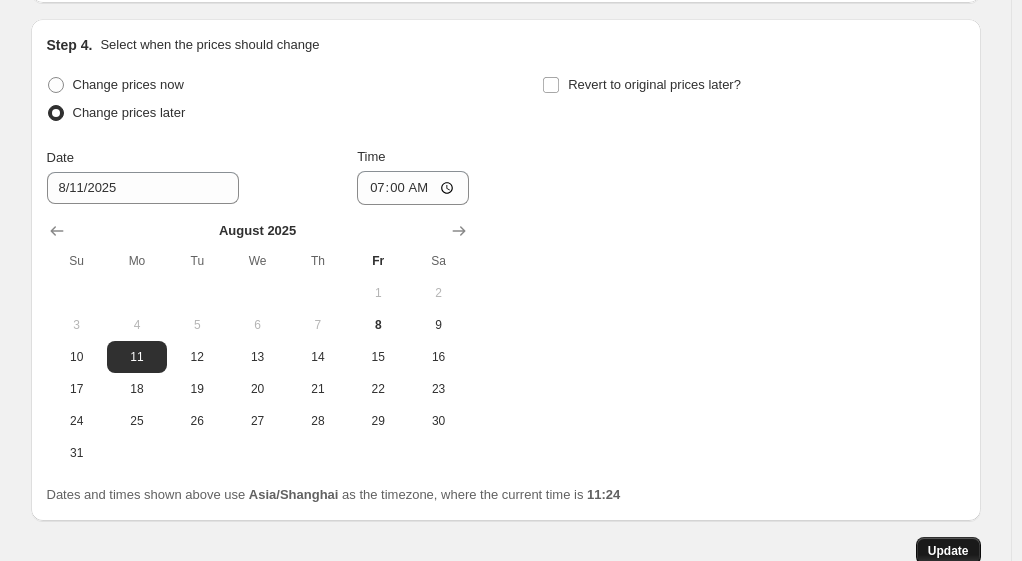 click on "Update" at bounding box center [948, 551] 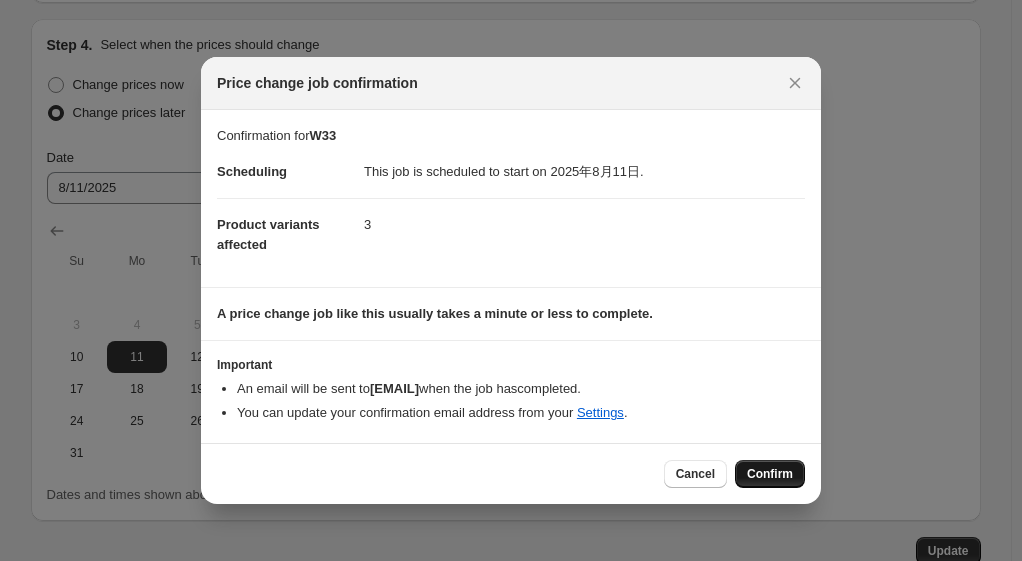 click on "Confirm" at bounding box center [770, 474] 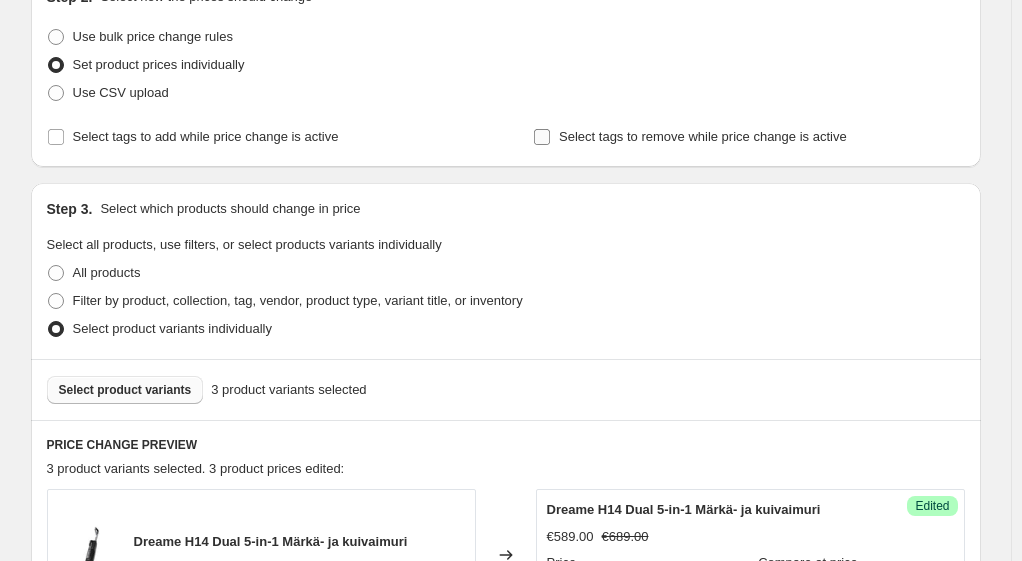 scroll, scrollTop: 126, scrollLeft: 0, axis: vertical 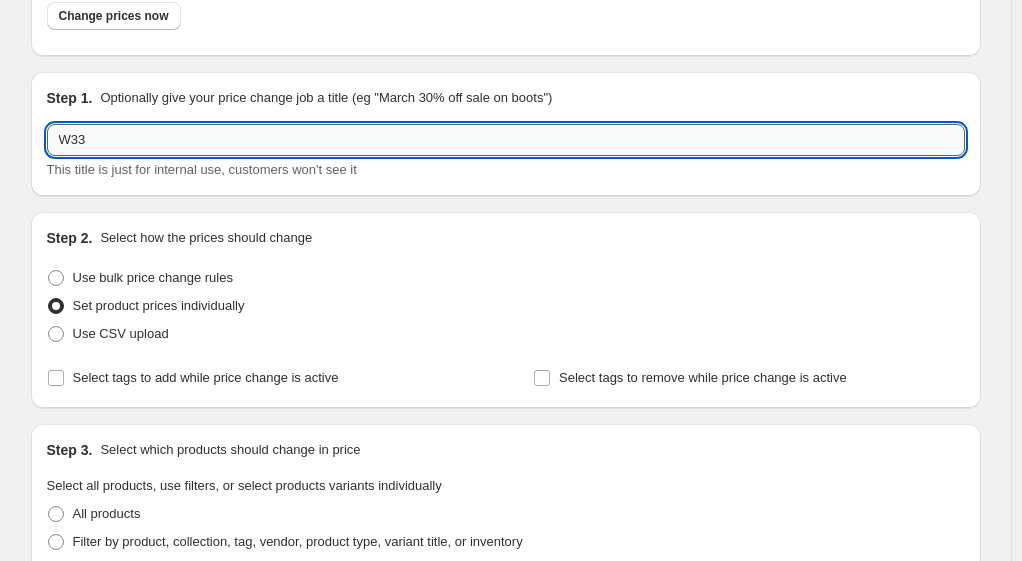 click on "W33" at bounding box center (506, 140) 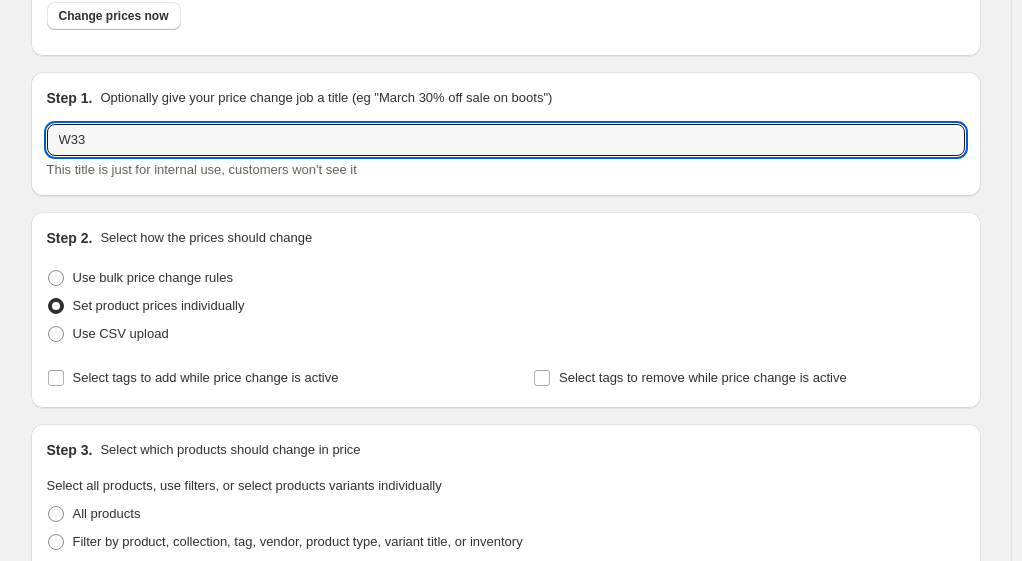 click on "Change prices now" at bounding box center (506, 21) 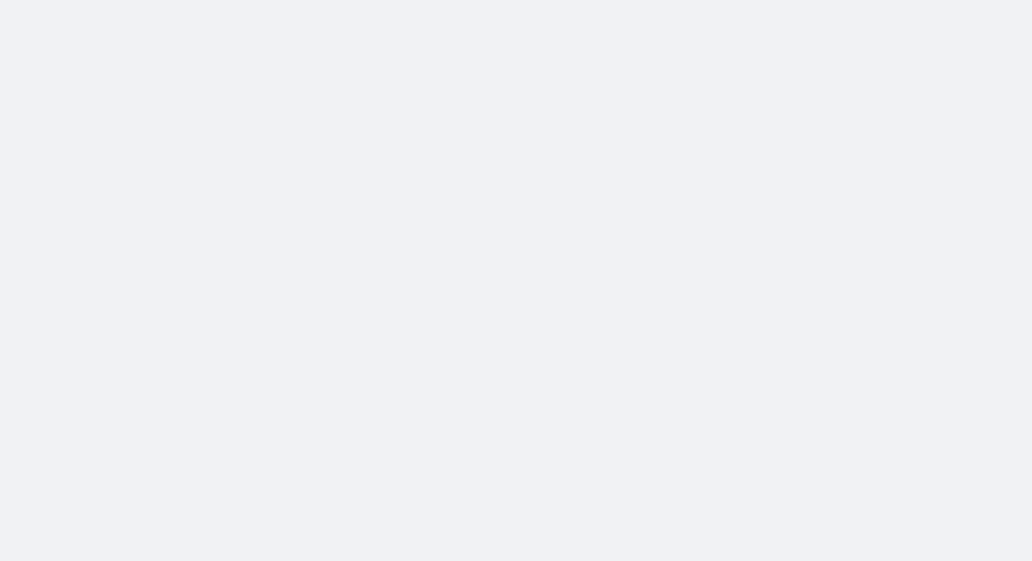 scroll, scrollTop: 0, scrollLeft: 0, axis: both 